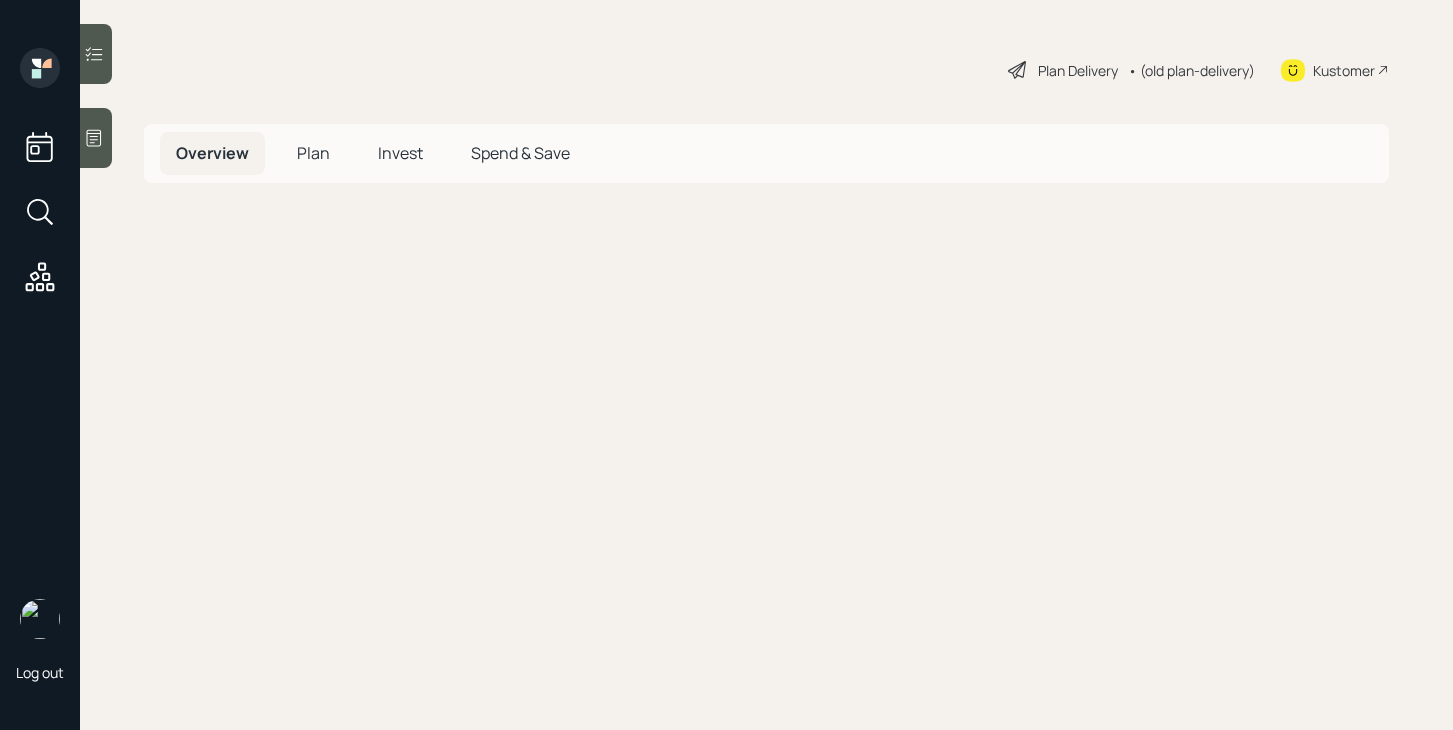 scroll, scrollTop: 0, scrollLeft: 0, axis: both 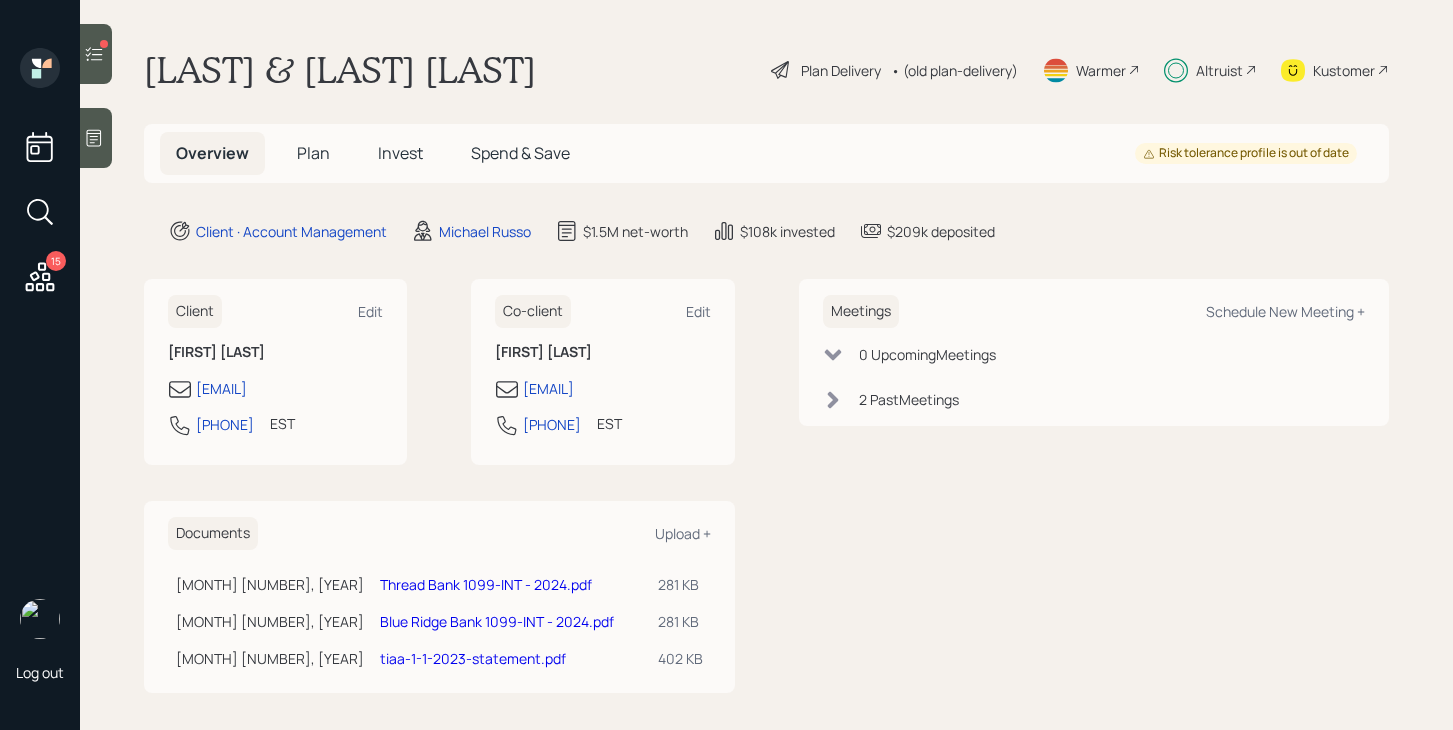 click on "Invest" at bounding box center [400, 153] 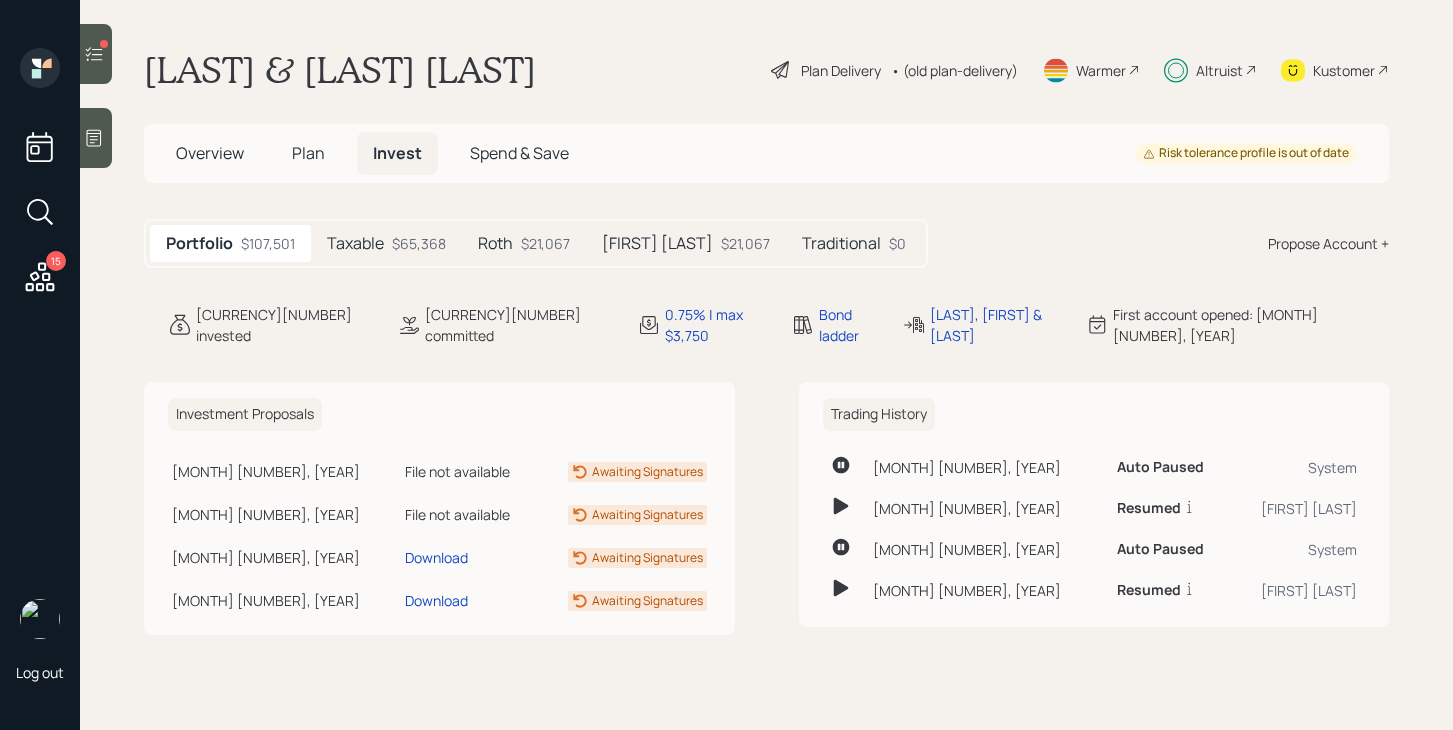 click on "Taxable [CURRENCY][NUMBER]" at bounding box center (386, 243) 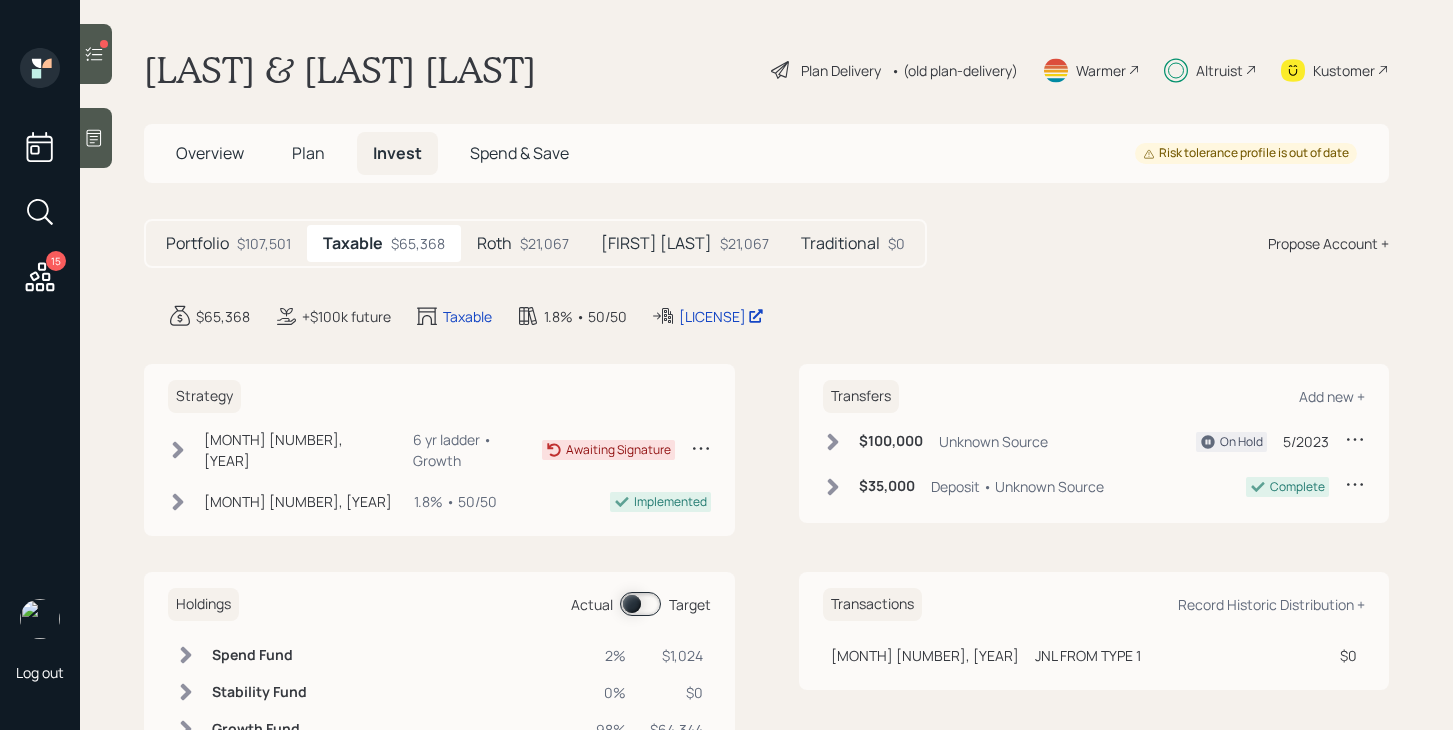 click on "Roth $21,067" at bounding box center [523, 243] 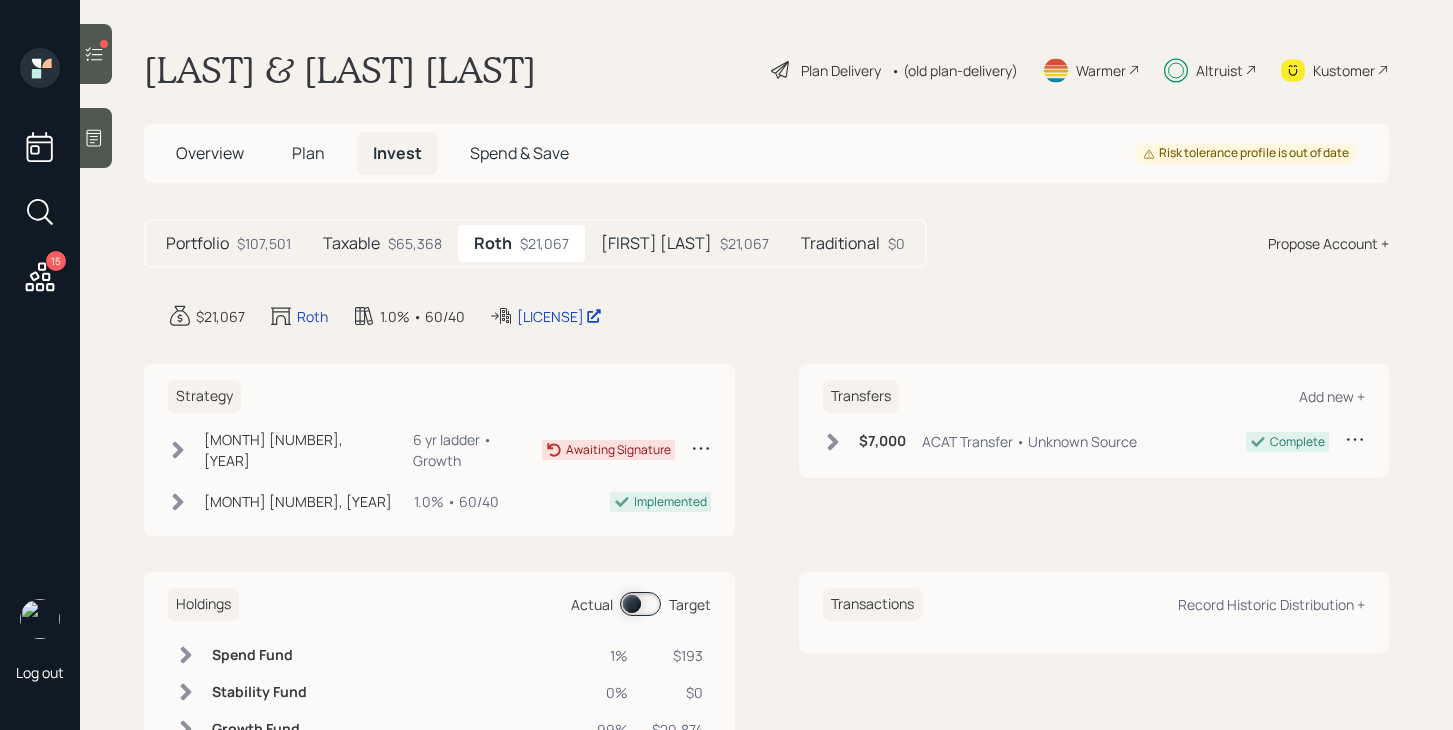 click on "[FIRST] [LAST]" at bounding box center (656, 243) 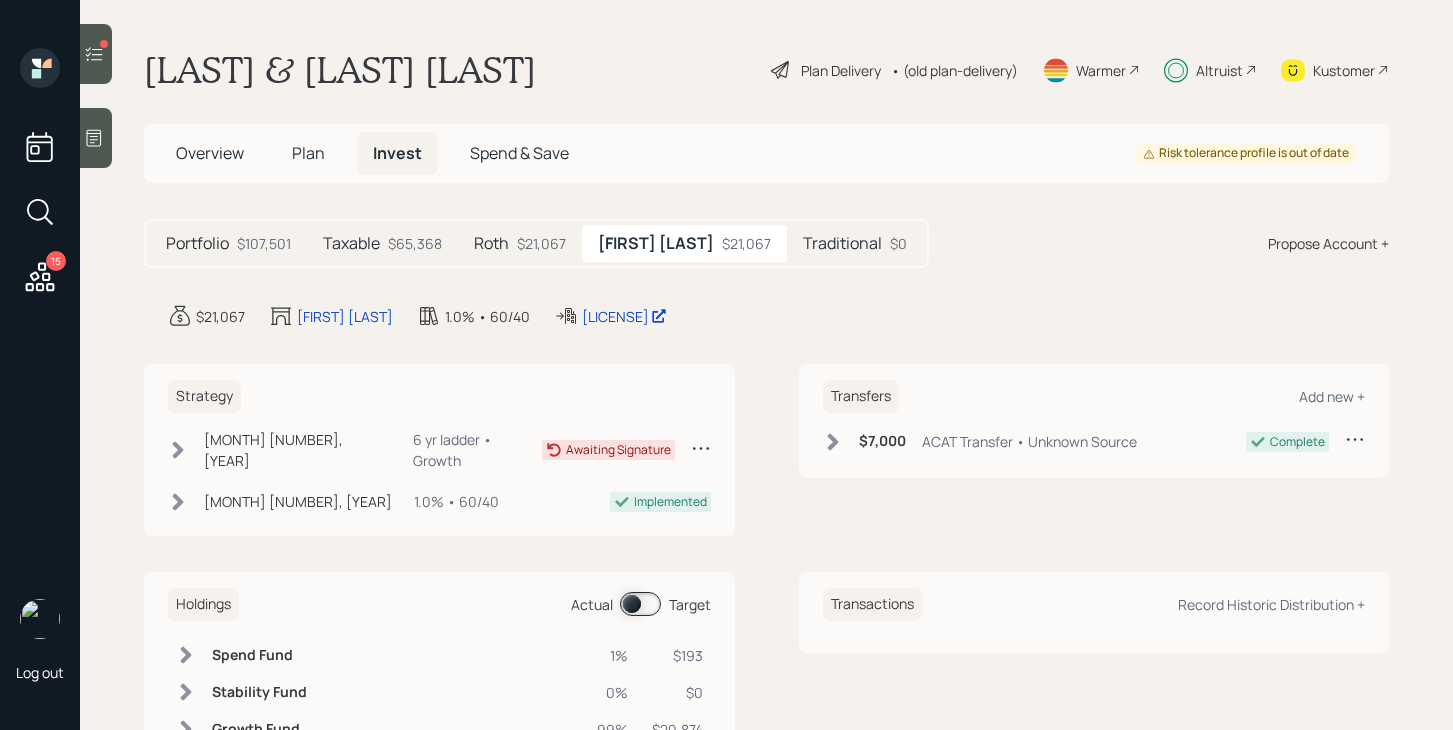 click on "Traditional $0" at bounding box center (855, 243) 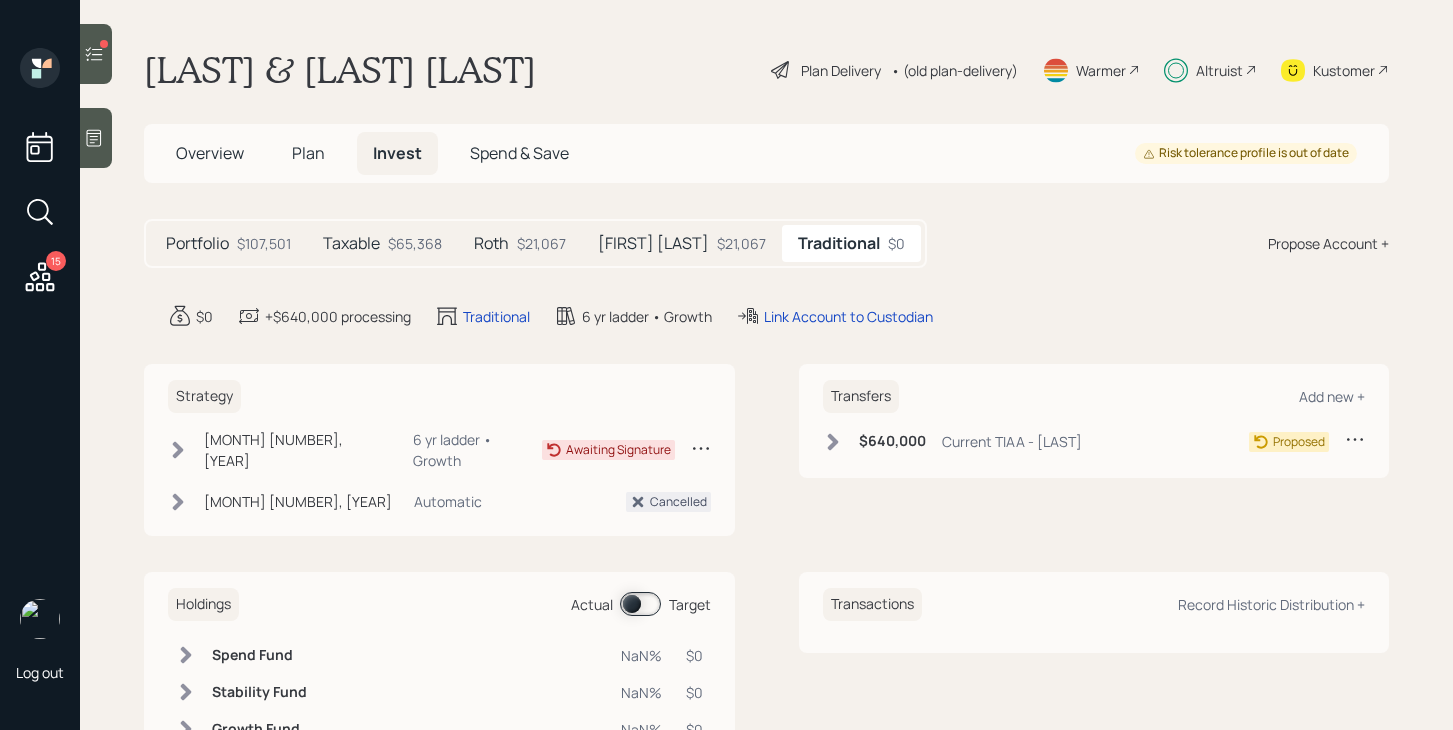 click on "[FIRST] [LAST]" at bounding box center [653, 243] 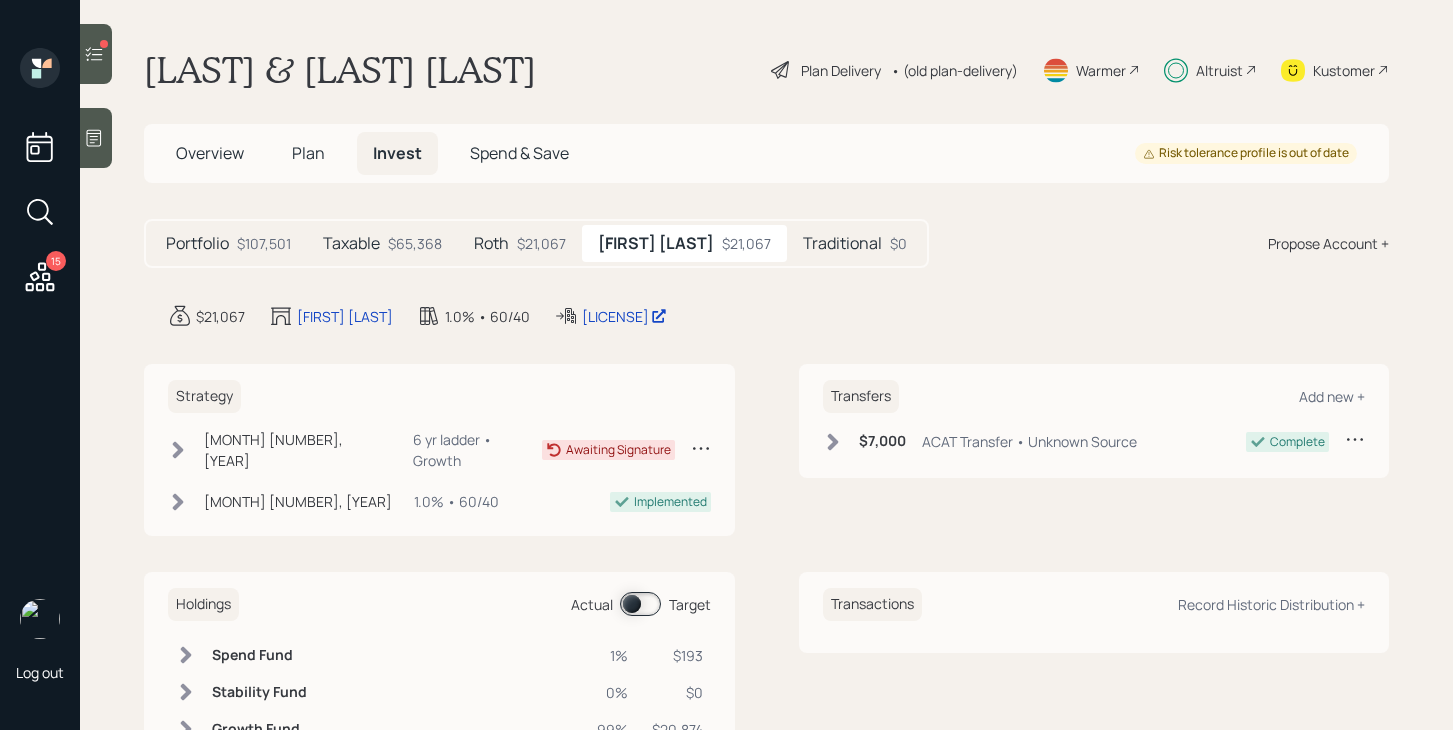 click on "$21,067" at bounding box center [541, 243] 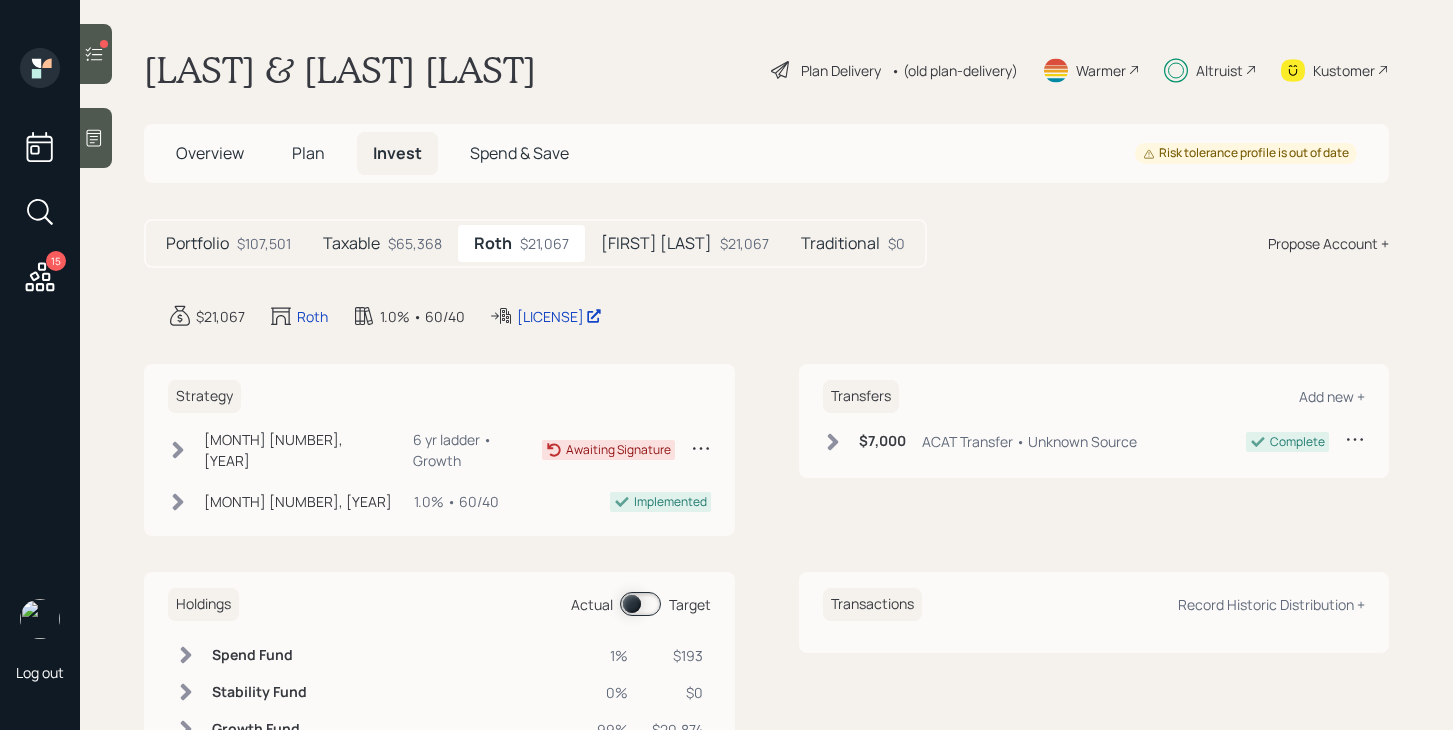click on "$65,368" at bounding box center (415, 243) 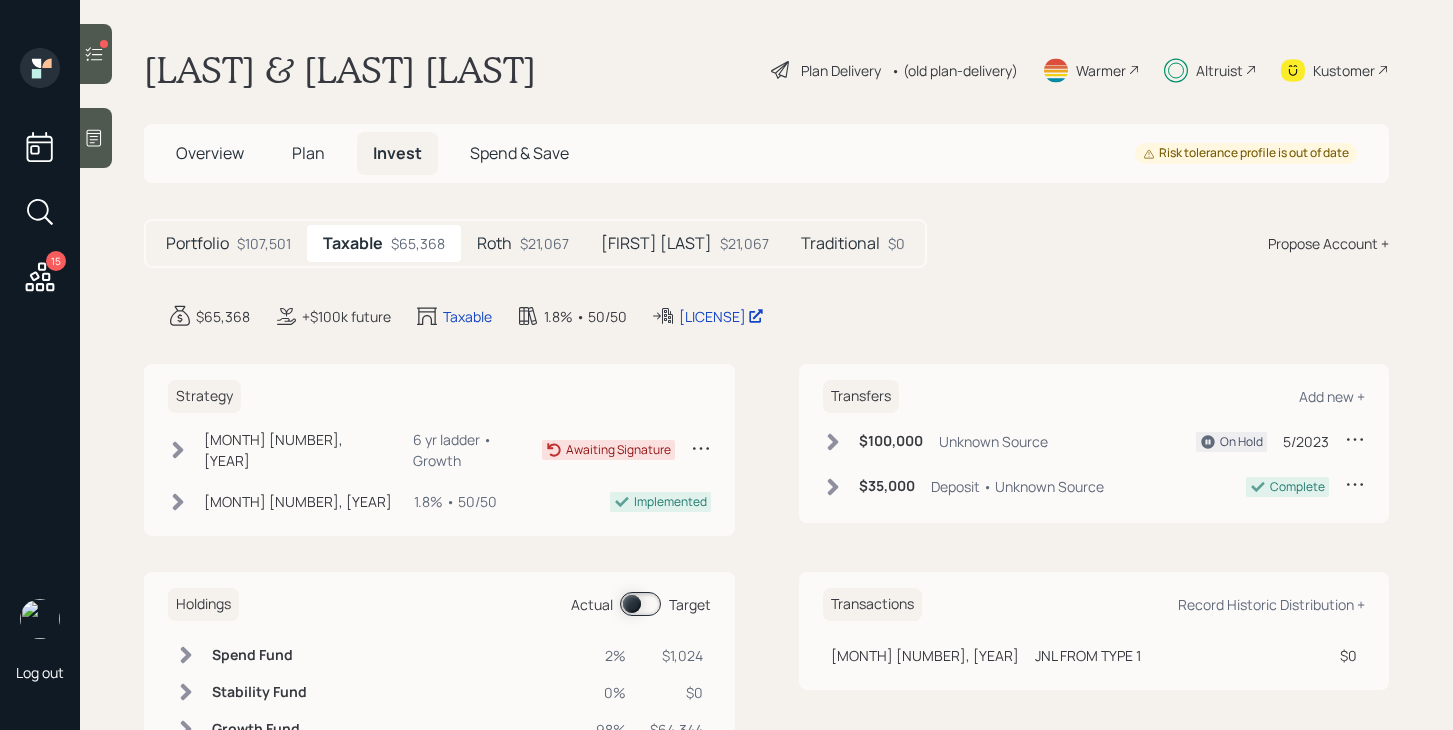 click 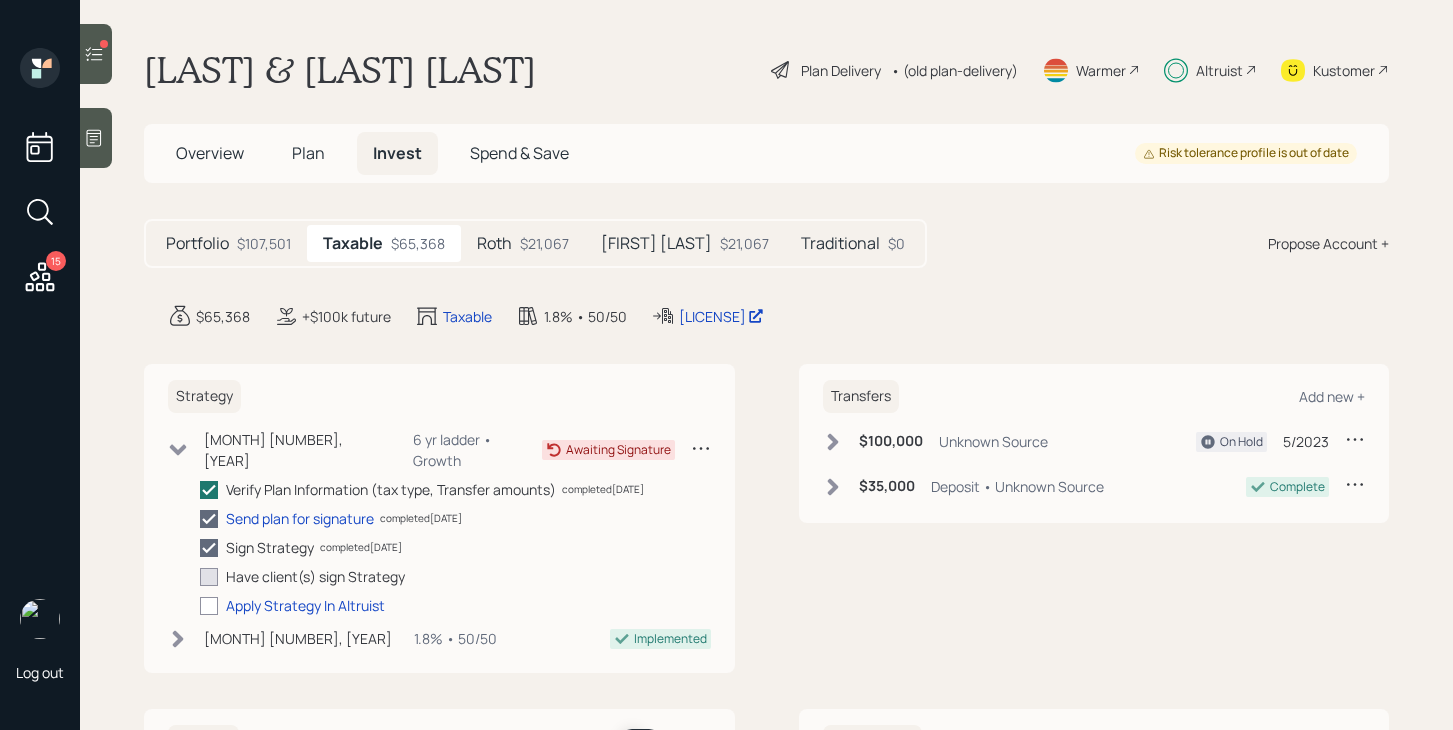 click 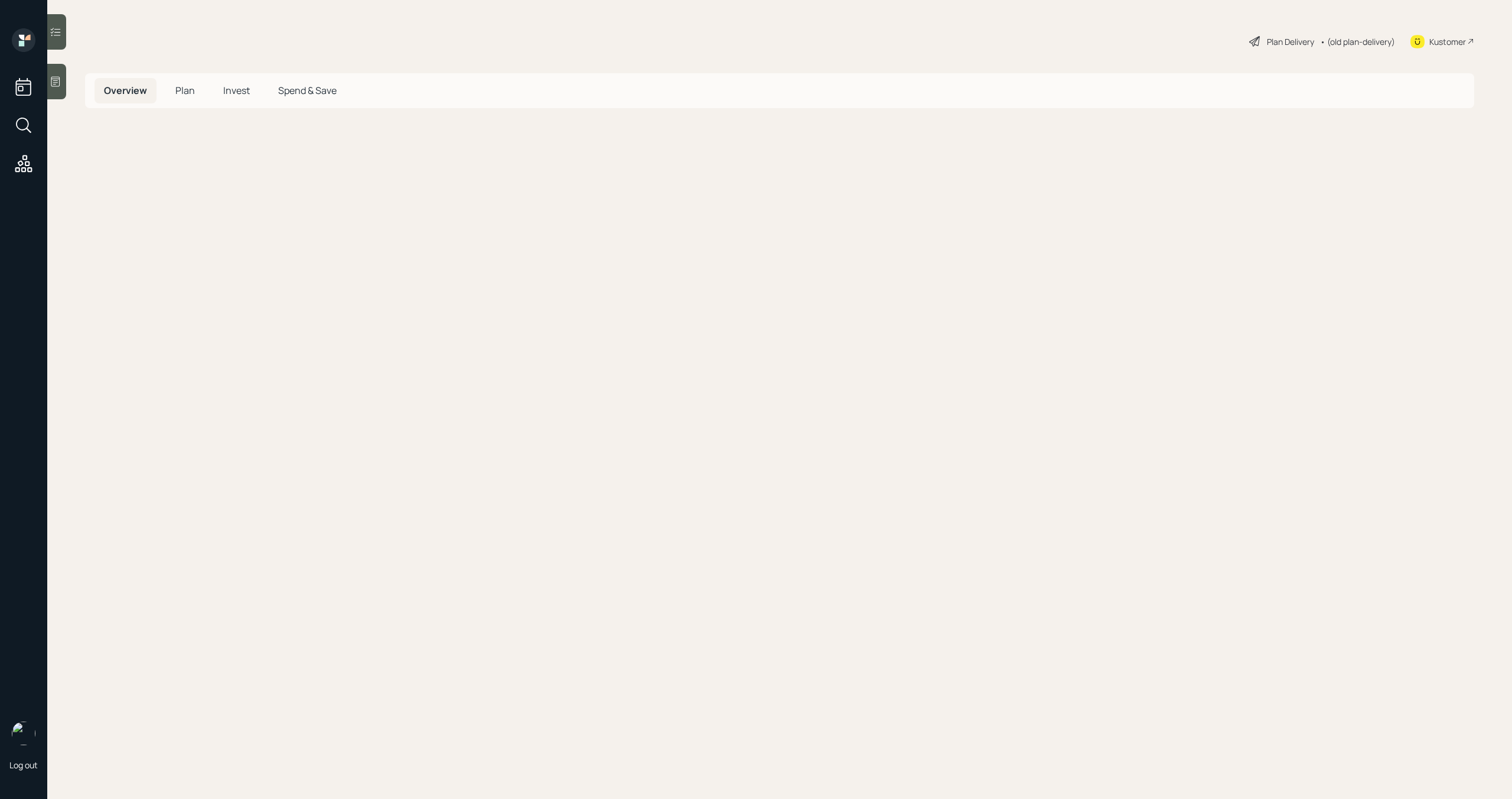 scroll, scrollTop: 0, scrollLeft: 0, axis: both 